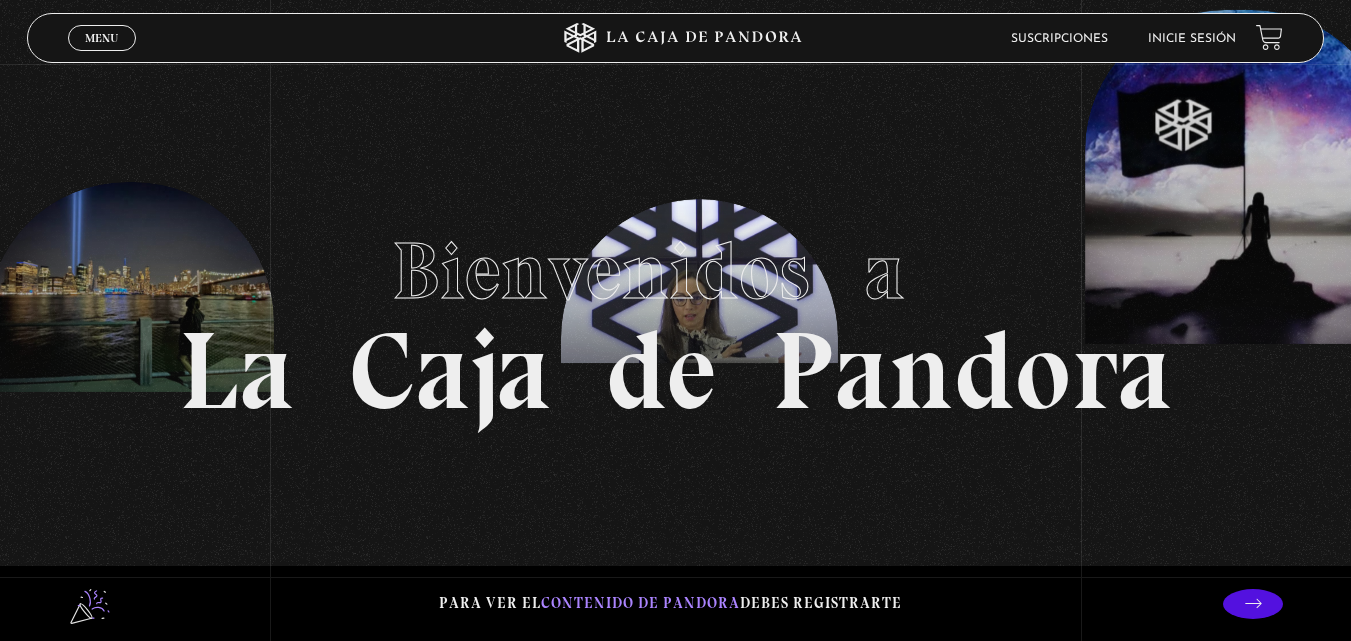 scroll, scrollTop: 0, scrollLeft: 0, axis: both 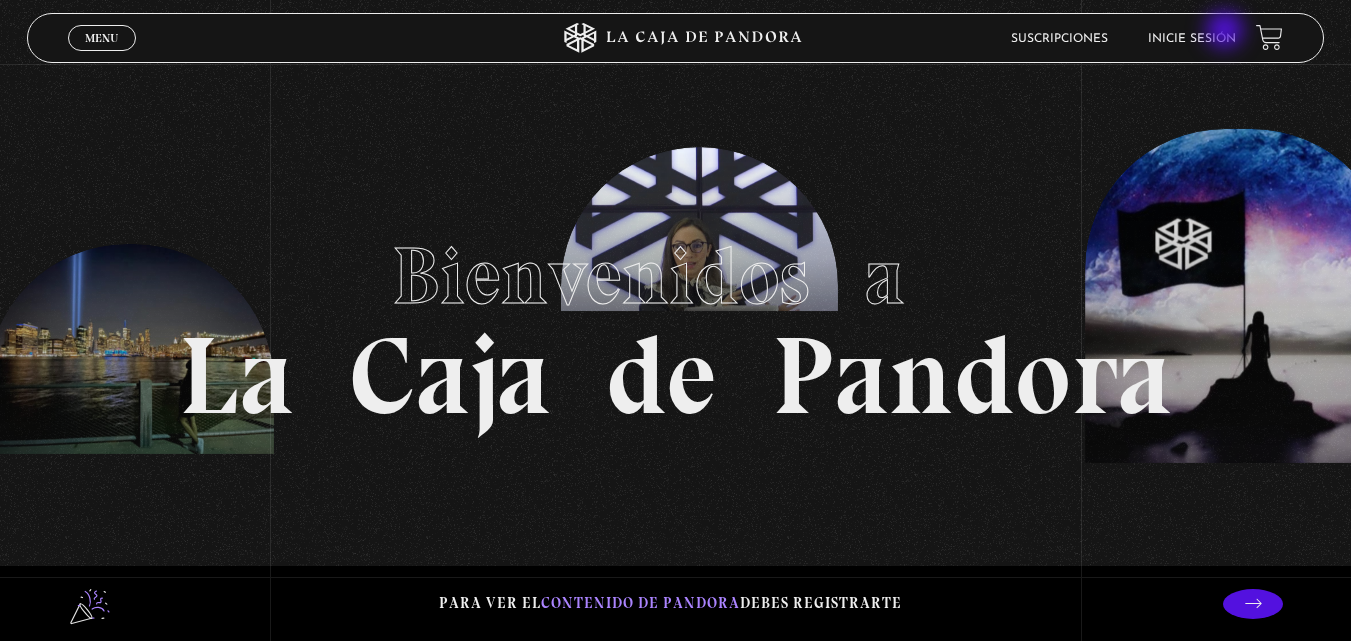 click on "Inicie sesión" at bounding box center [1192, 39] 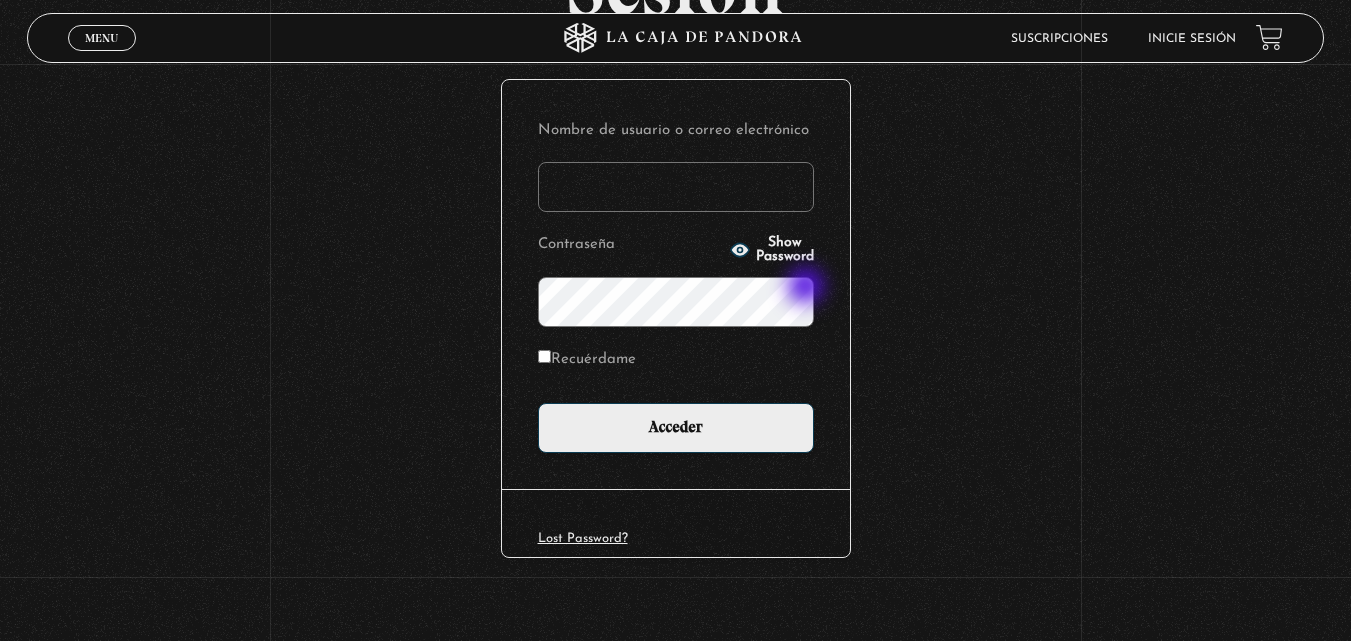 scroll, scrollTop: 237, scrollLeft: 0, axis: vertical 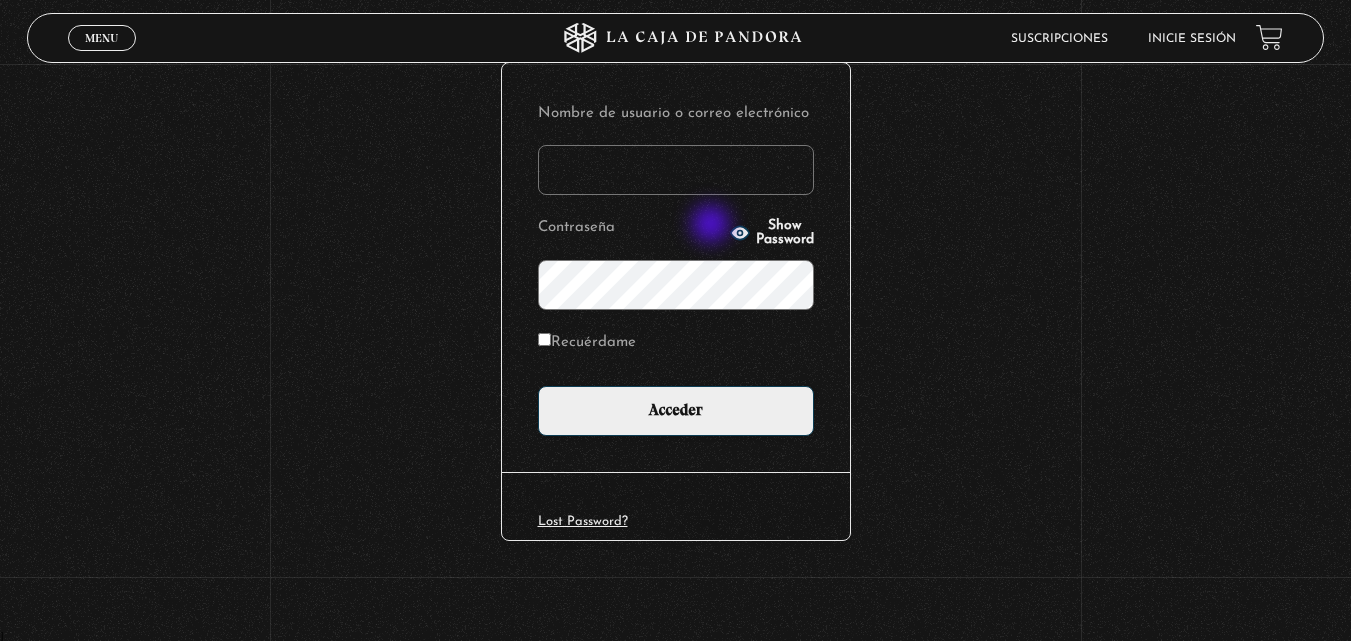 type on "andrea.sag27@gmail.com" 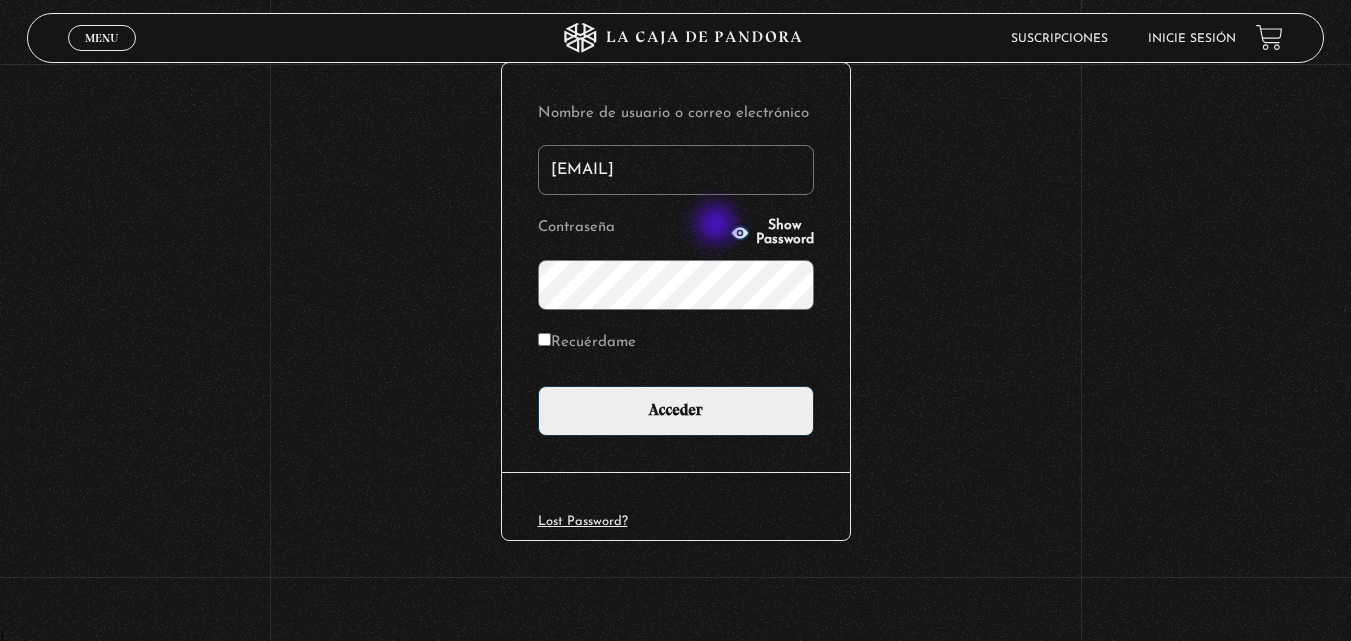 click 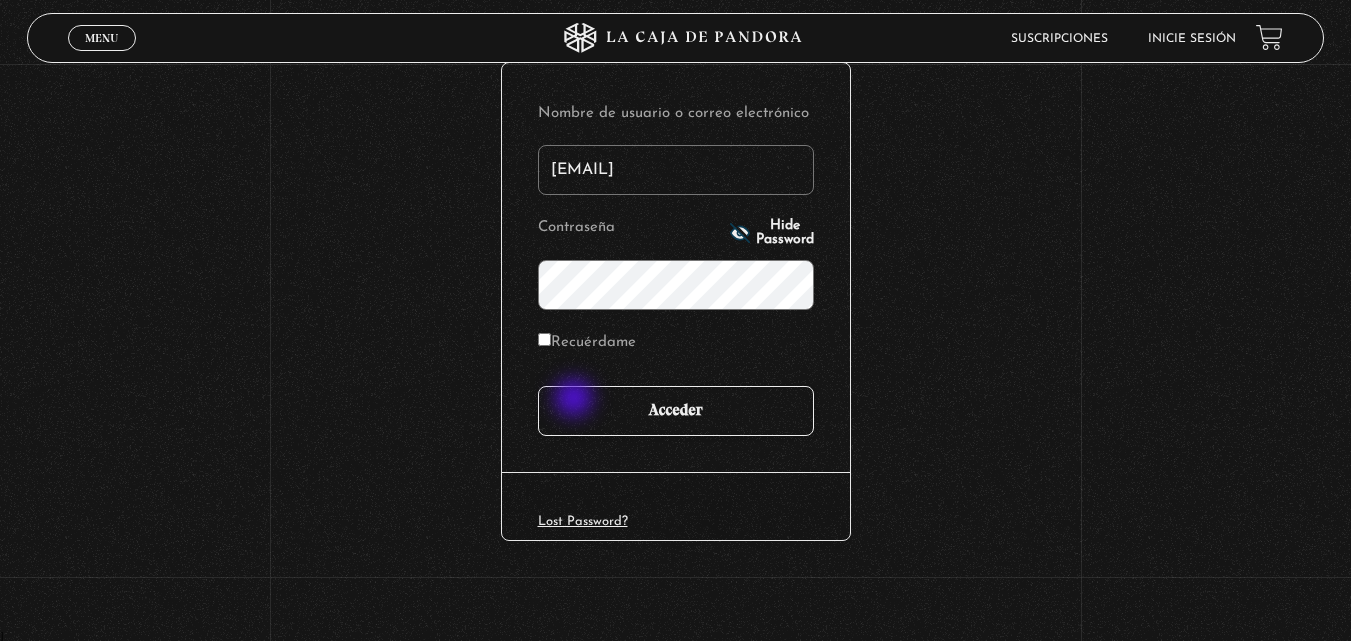 click on "Acceder" at bounding box center (676, 411) 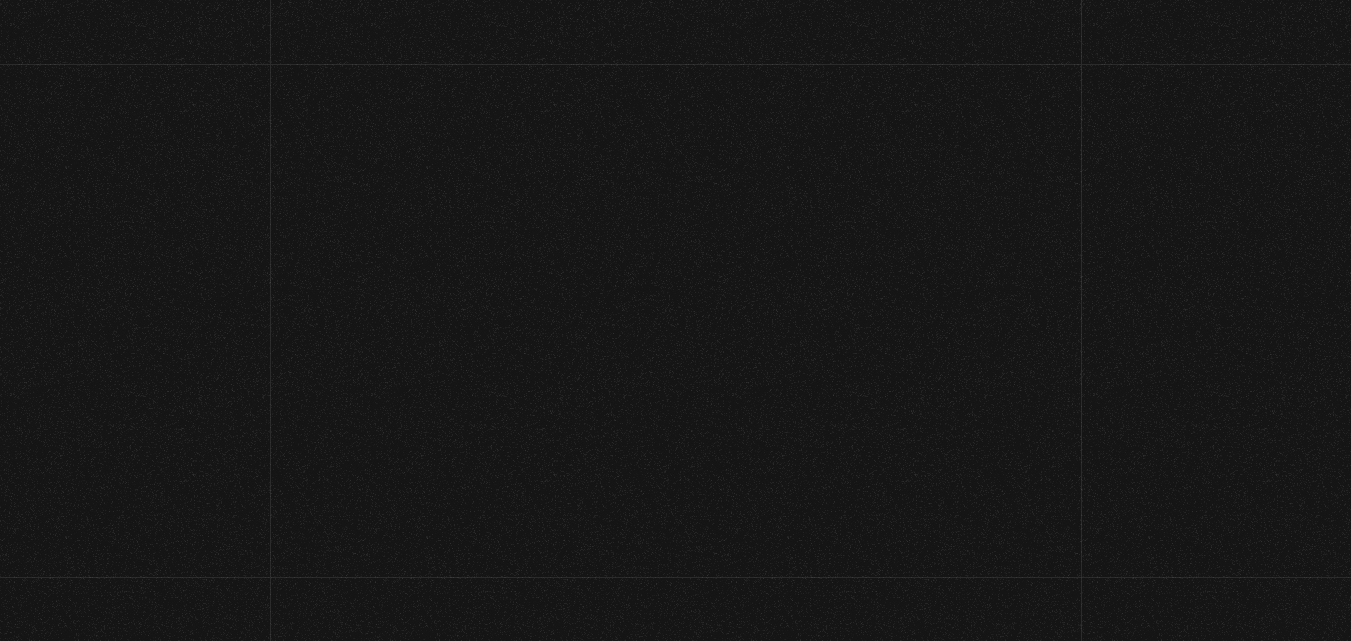 scroll, scrollTop: 0, scrollLeft: 0, axis: both 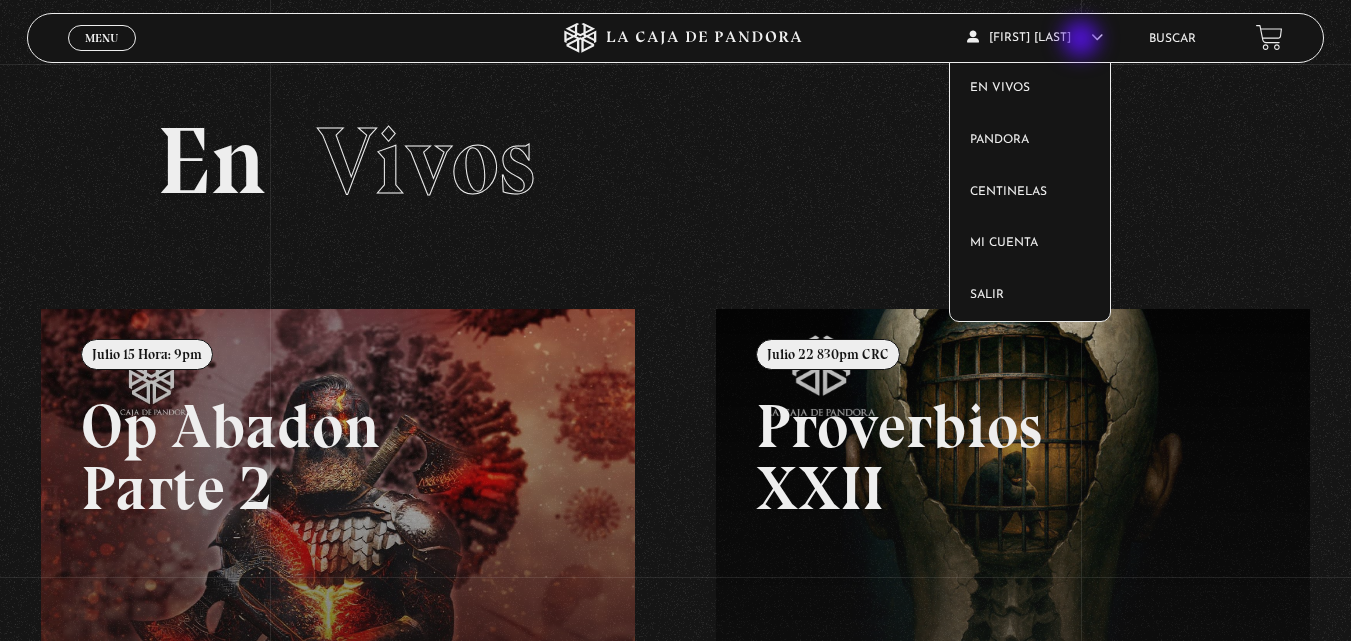 click on "Andrea Salazar Aguilera
En vivos
Pandora
Centinelas
Mi cuenta
Salir" at bounding box center (1048, 37) 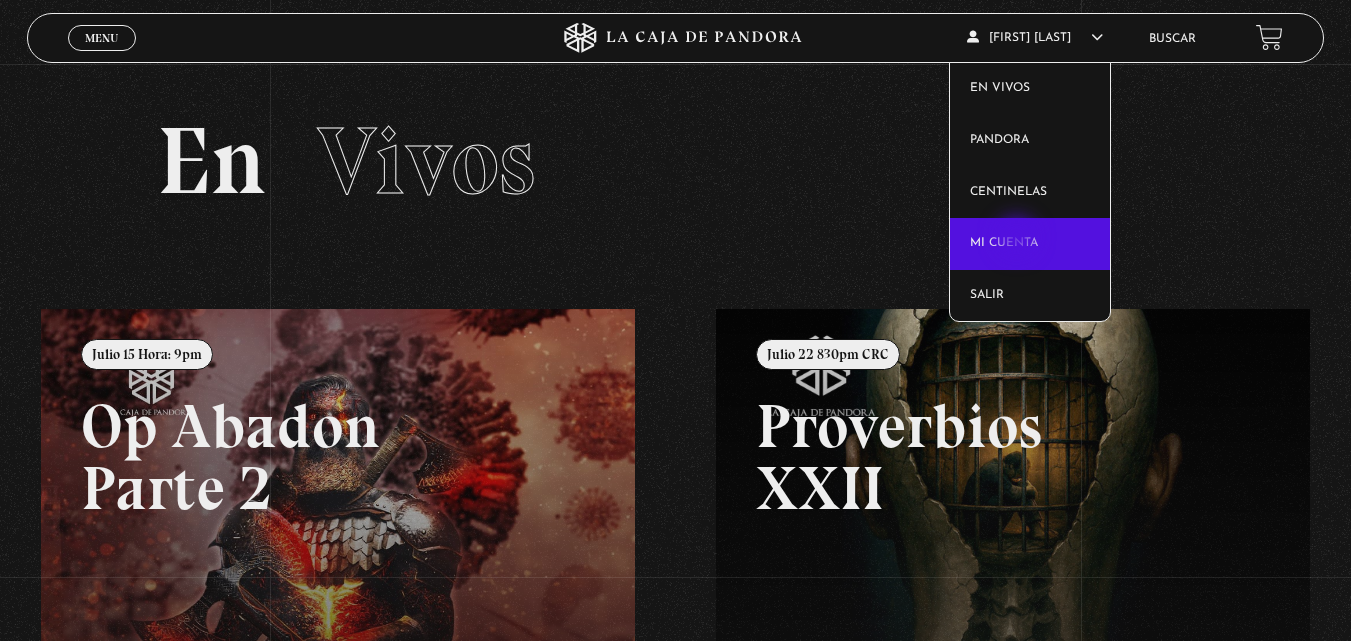 click on "Mi cuenta" at bounding box center (1030, 244) 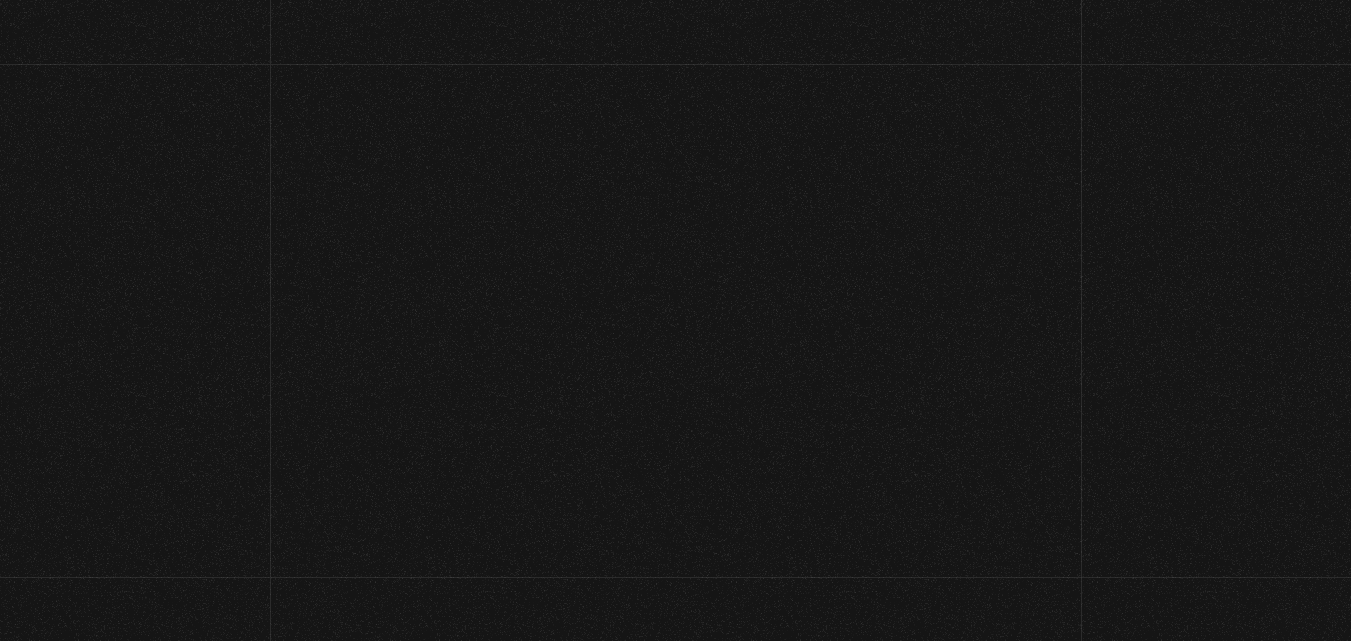 scroll, scrollTop: 0, scrollLeft: 0, axis: both 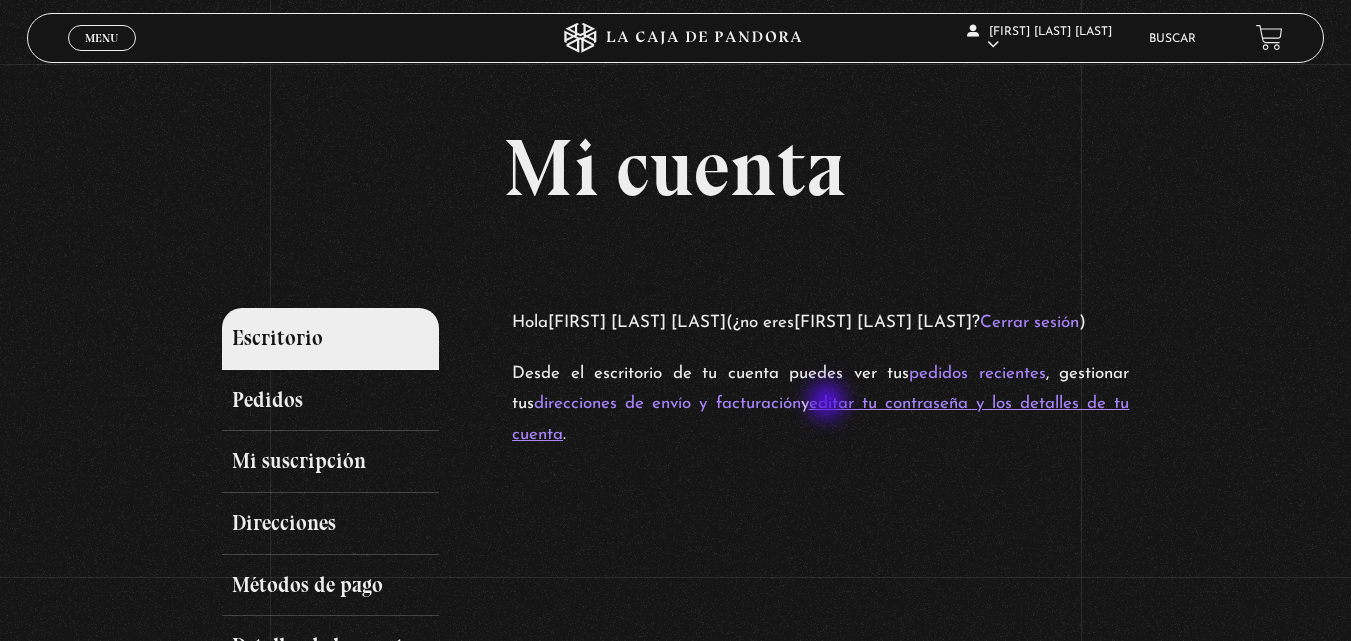 click on "editar tu contraseña y los detalles de tu cuenta" at bounding box center [820, 419] 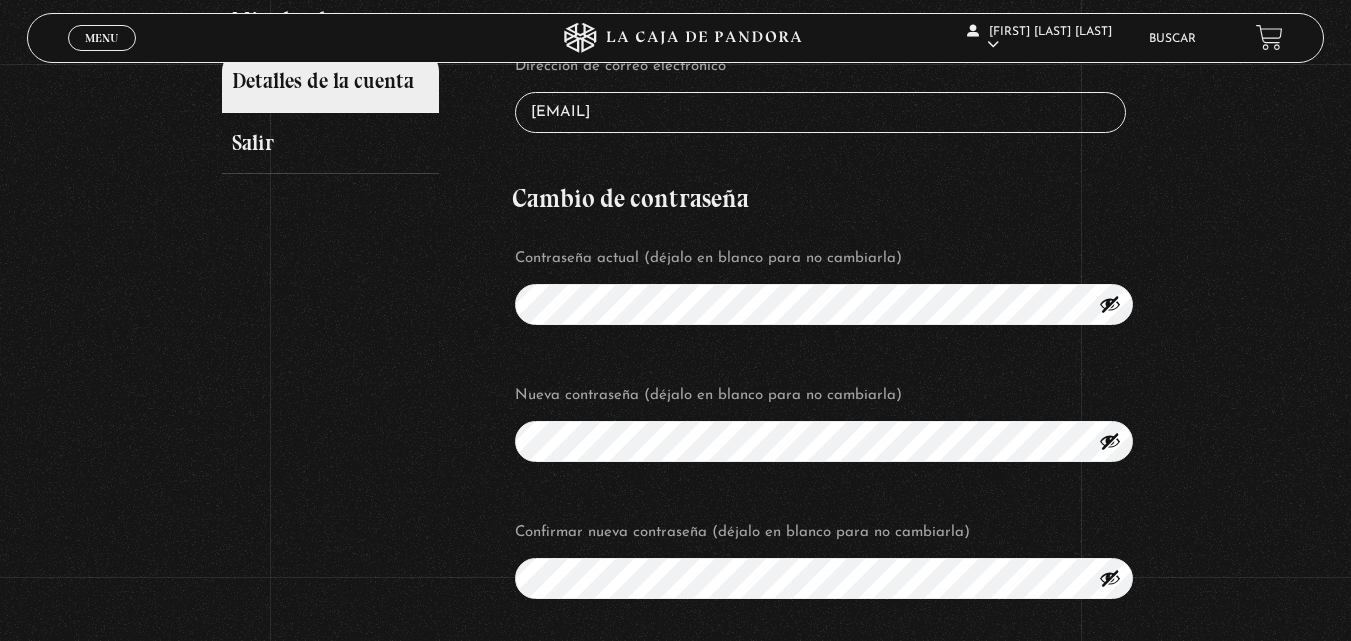 scroll, scrollTop: 600, scrollLeft: 0, axis: vertical 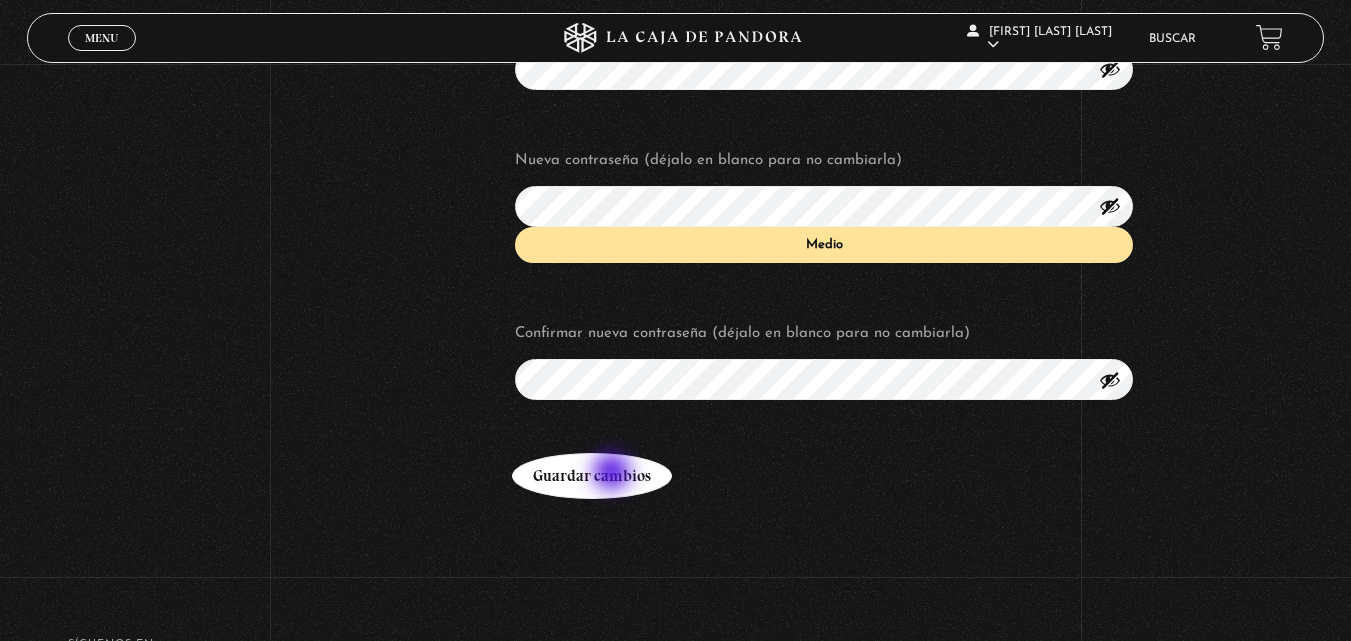 click on "Guardar cambios" at bounding box center [592, 476] 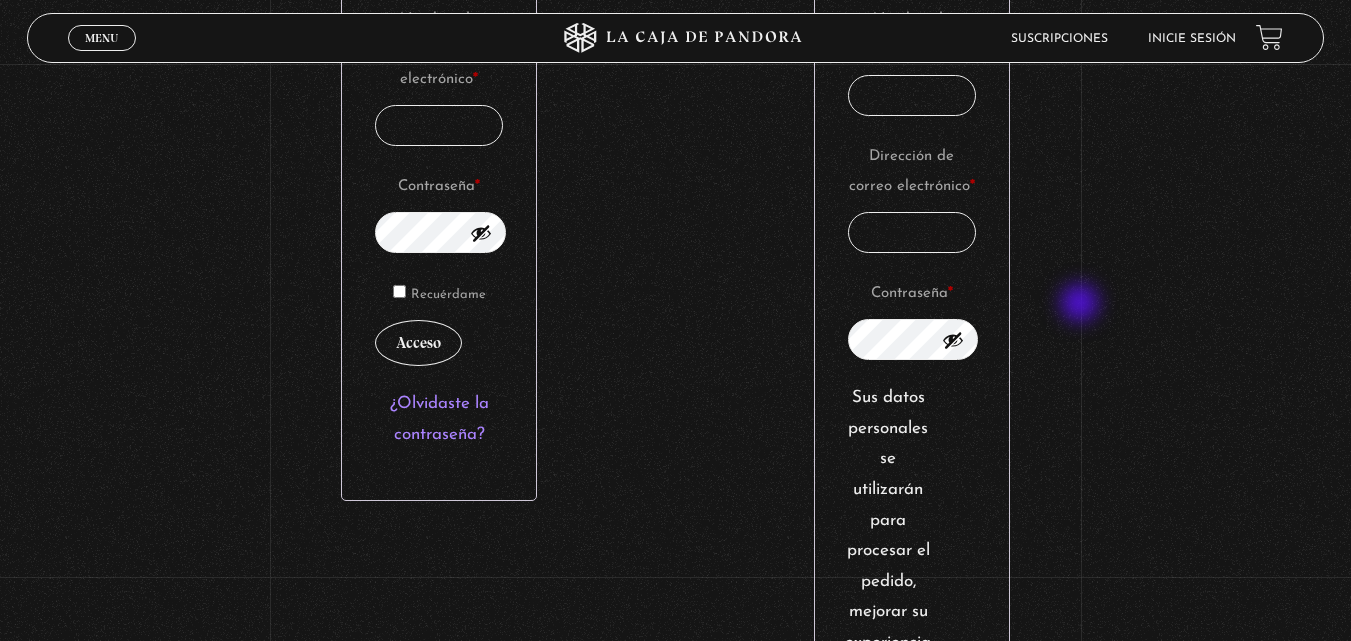 scroll, scrollTop: 400, scrollLeft: 0, axis: vertical 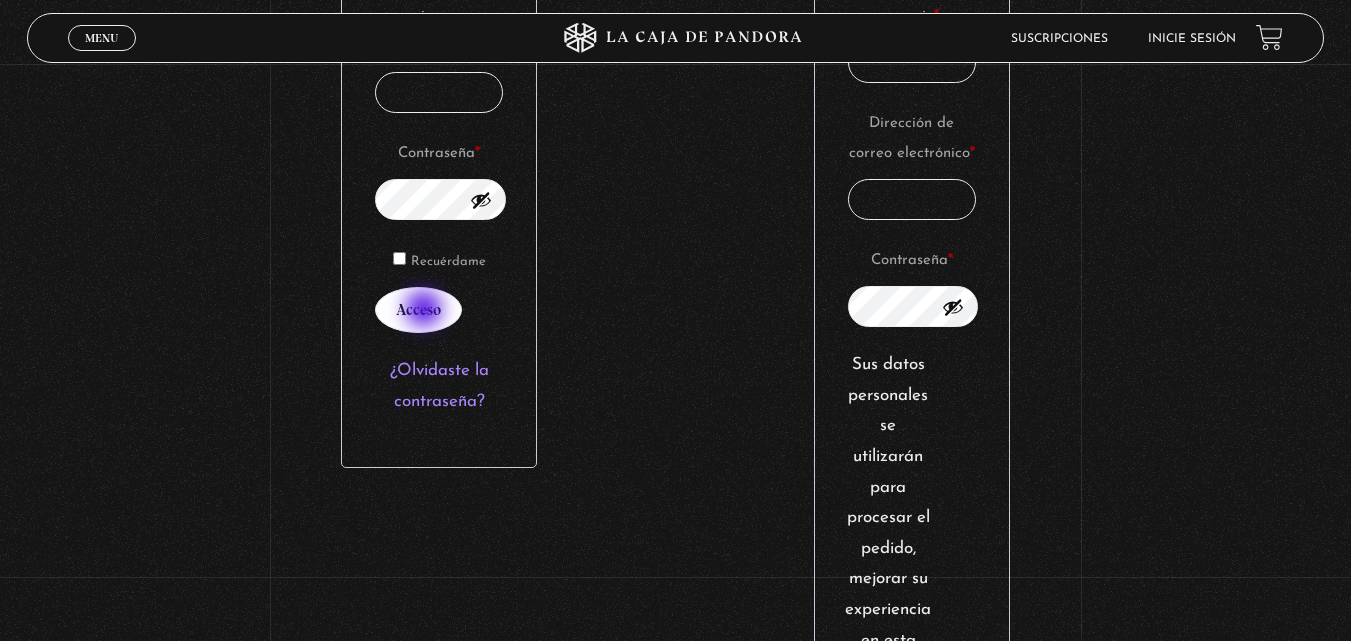 type on "[EMAIL]" 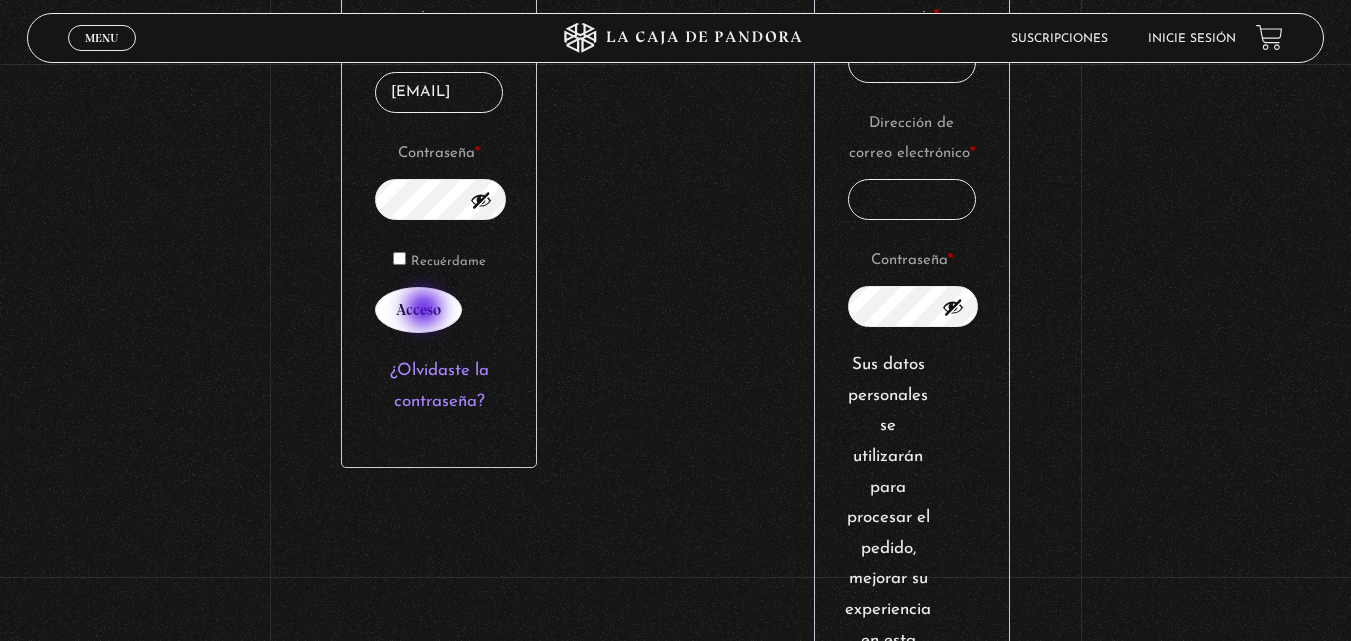 click on "Acceso" at bounding box center (418, 310) 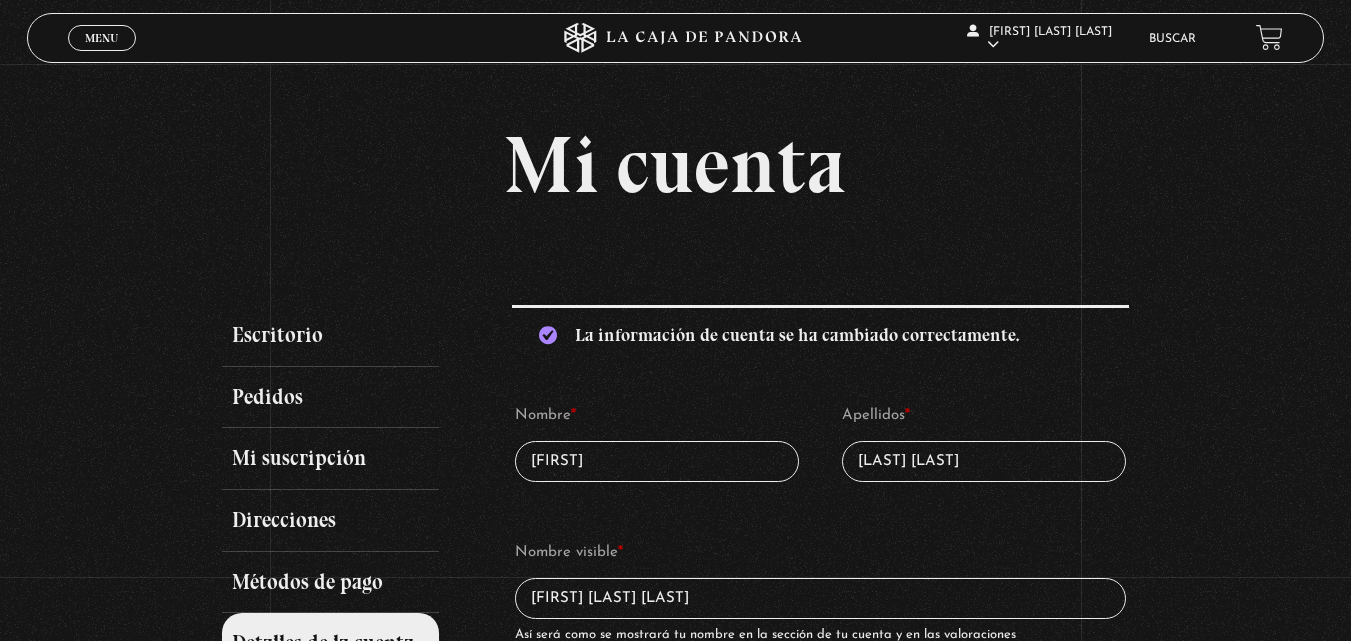 scroll, scrollTop: 0, scrollLeft: 0, axis: both 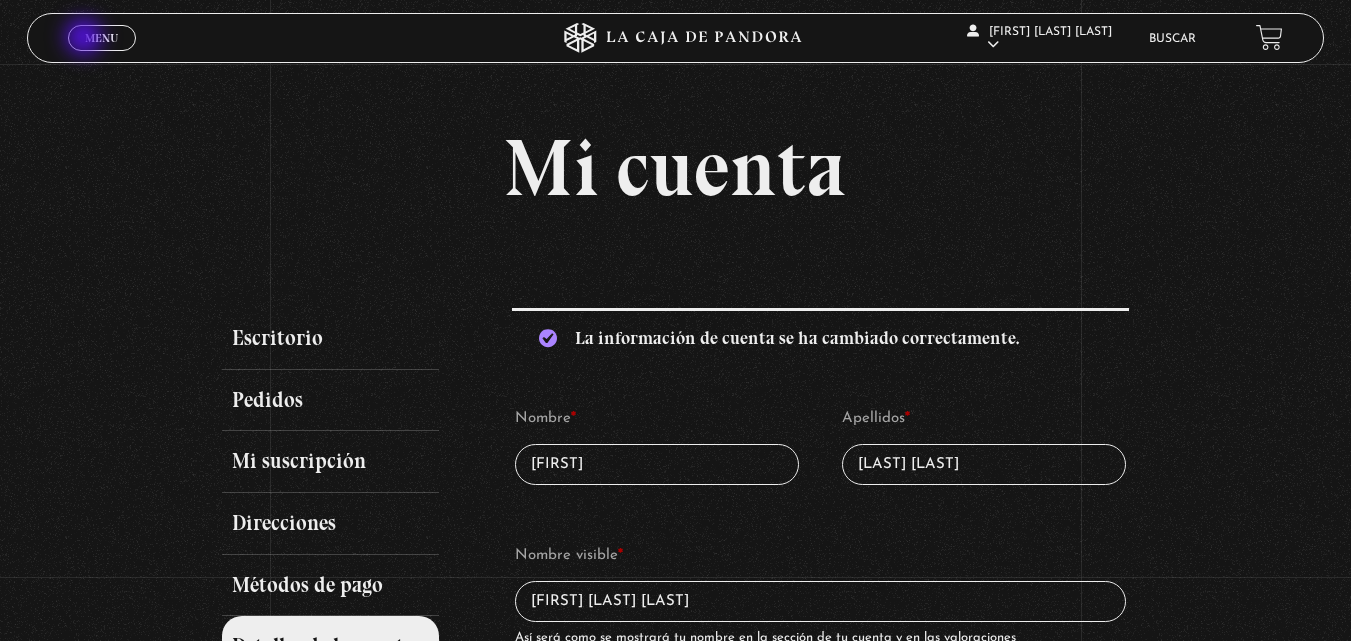 click on "Menu" at bounding box center (101, 38) 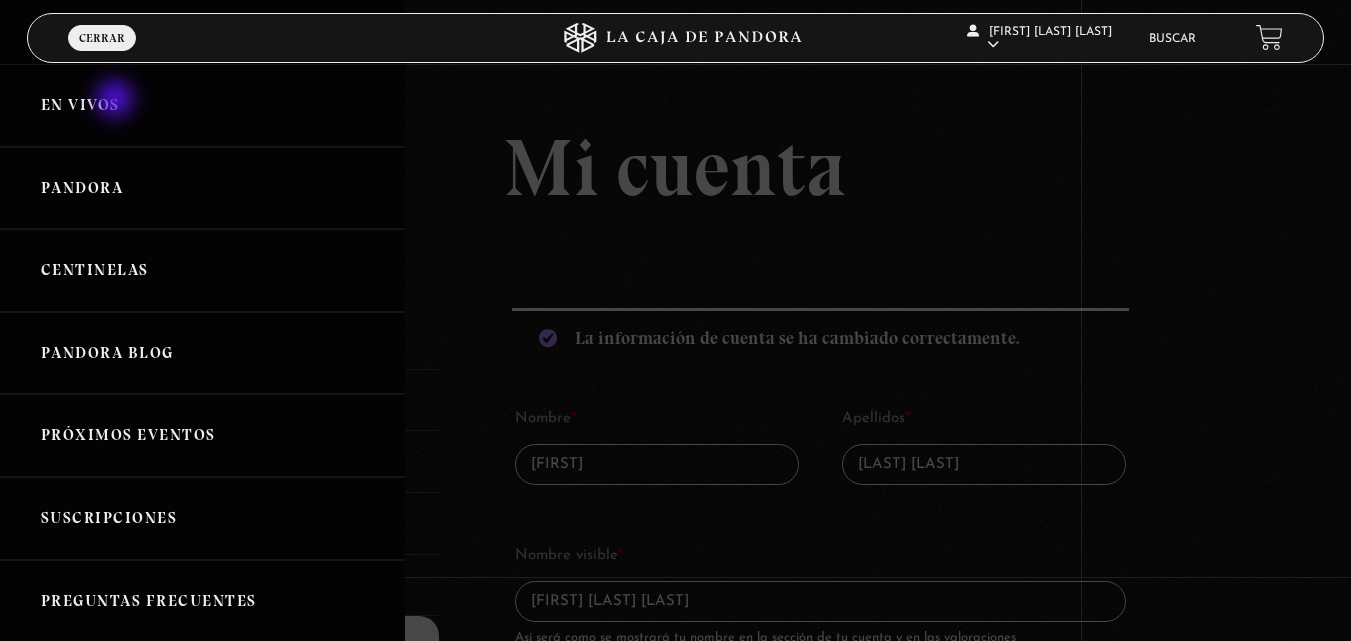 click on "En vivos" at bounding box center [202, 105] 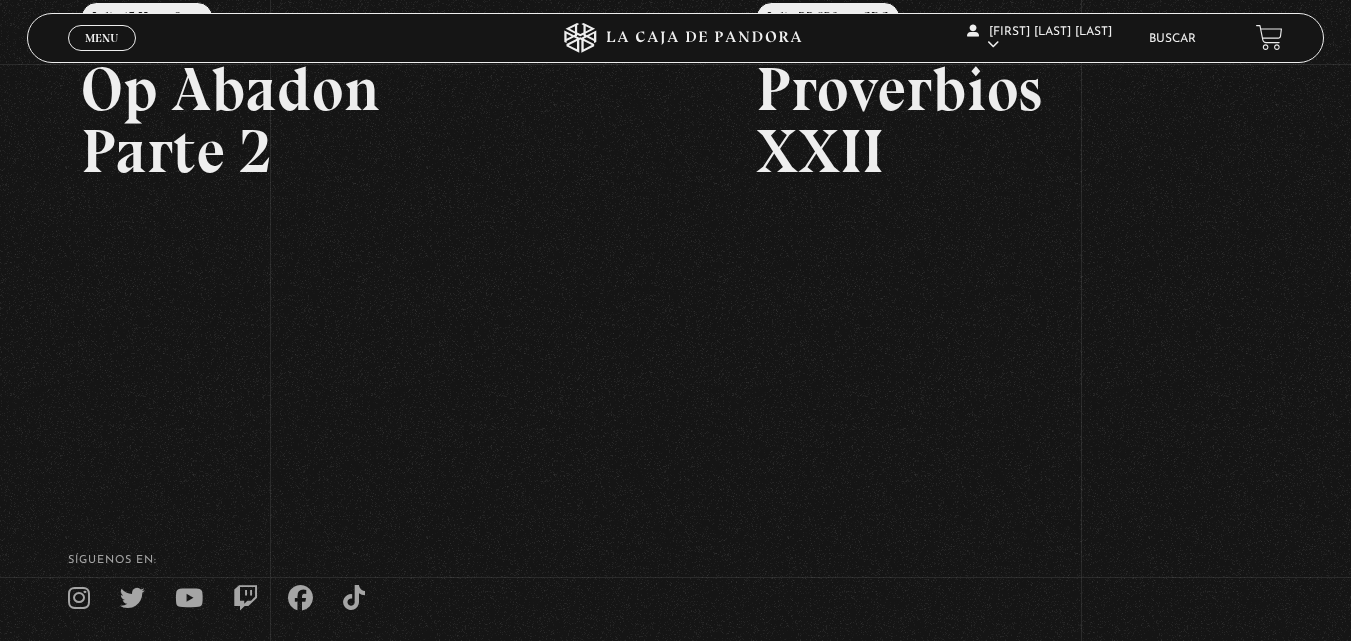 scroll, scrollTop: 0, scrollLeft: 0, axis: both 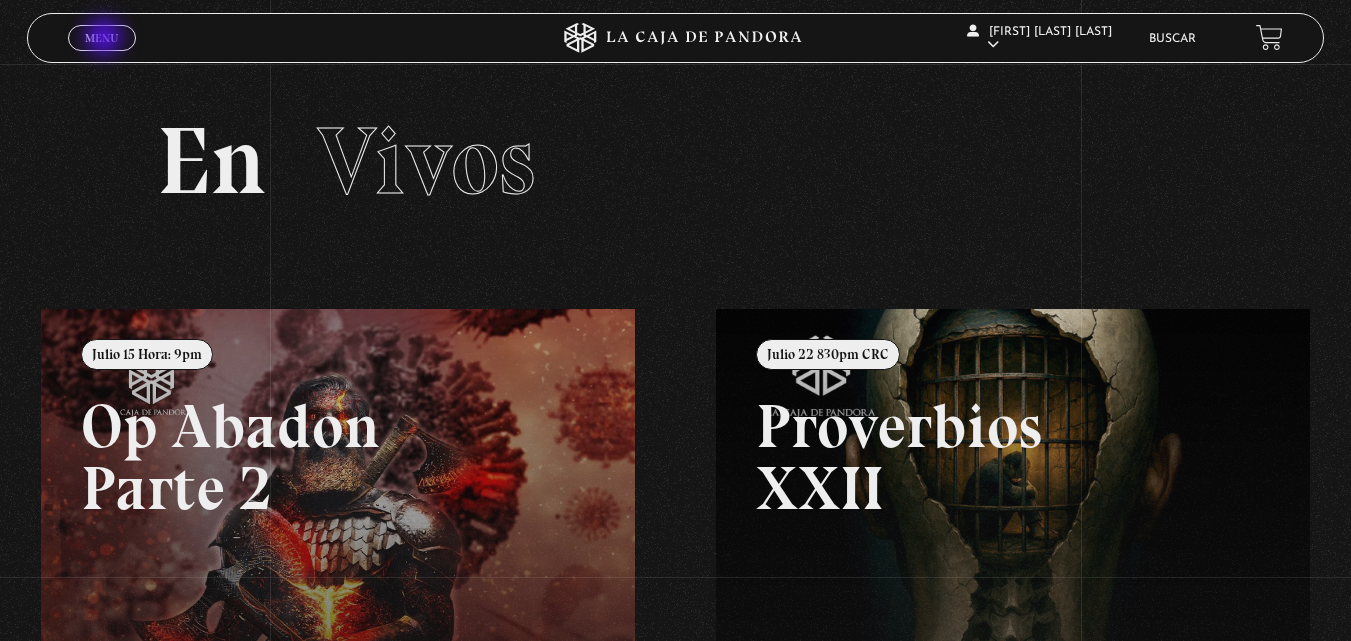 click on "Menu" at bounding box center (101, 38) 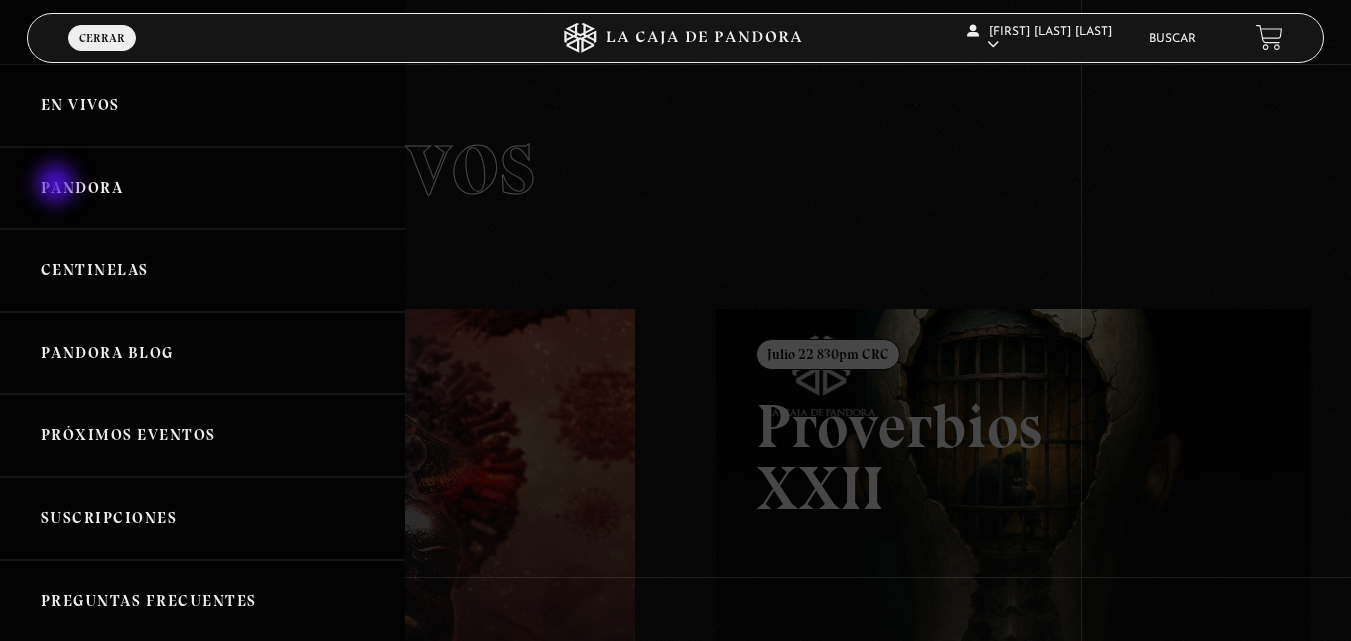 click on "Pandora" at bounding box center [202, 188] 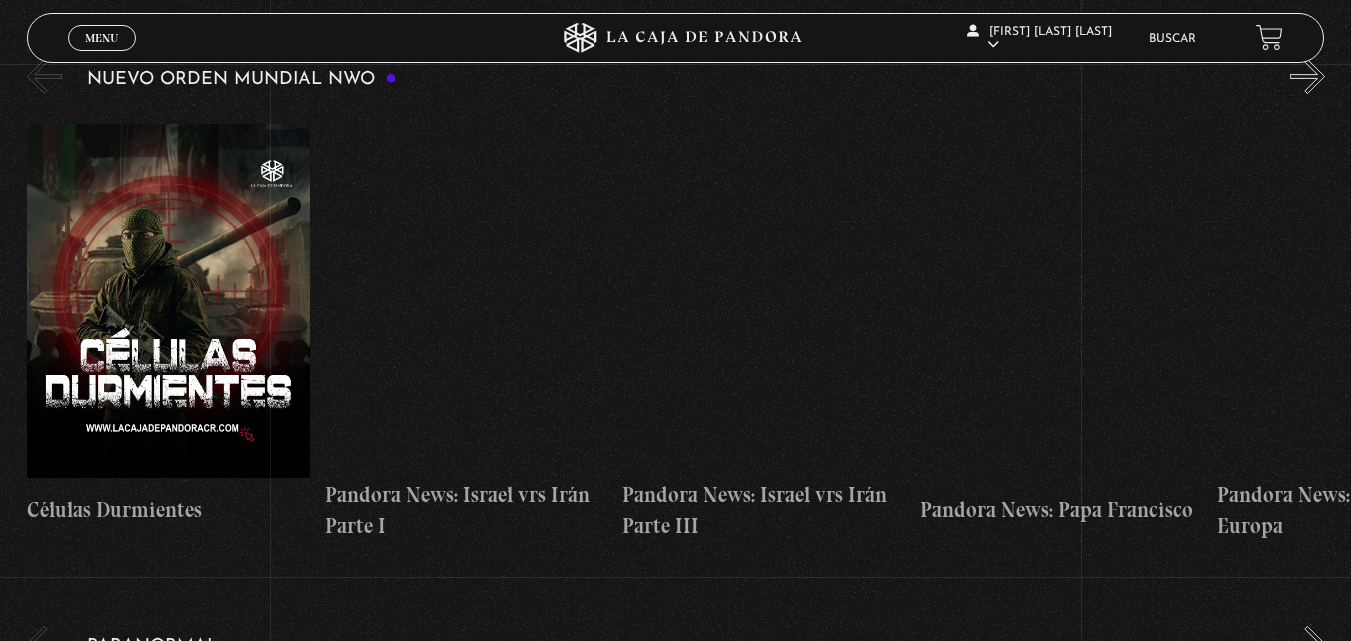 scroll, scrollTop: 400, scrollLeft: 0, axis: vertical 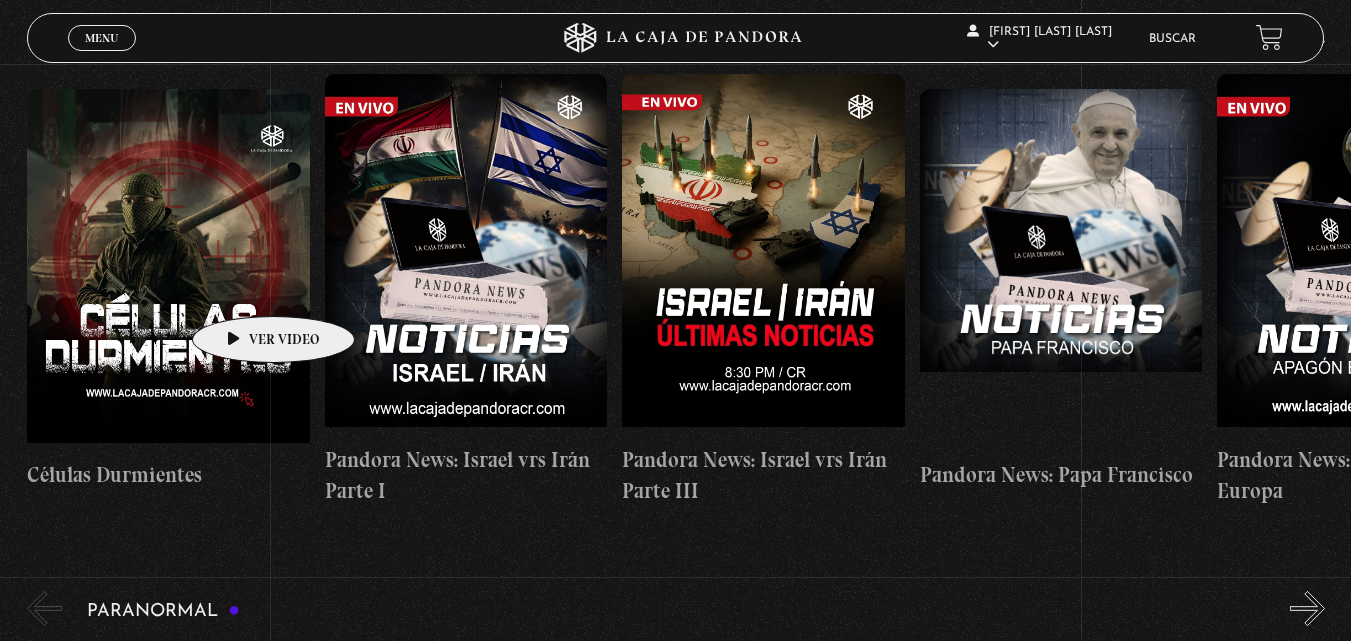 click at bounding box center (168, 269) 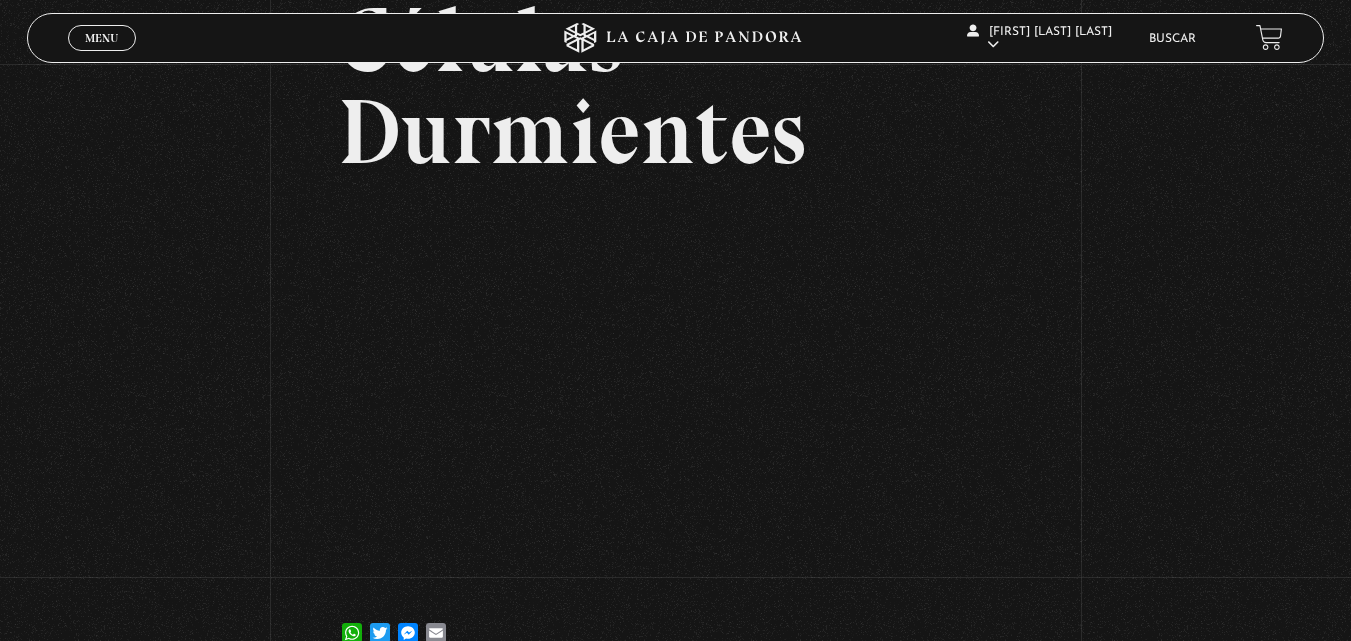 scroll, scrollTop: 200, scrollLeft: 0, axis: vertical 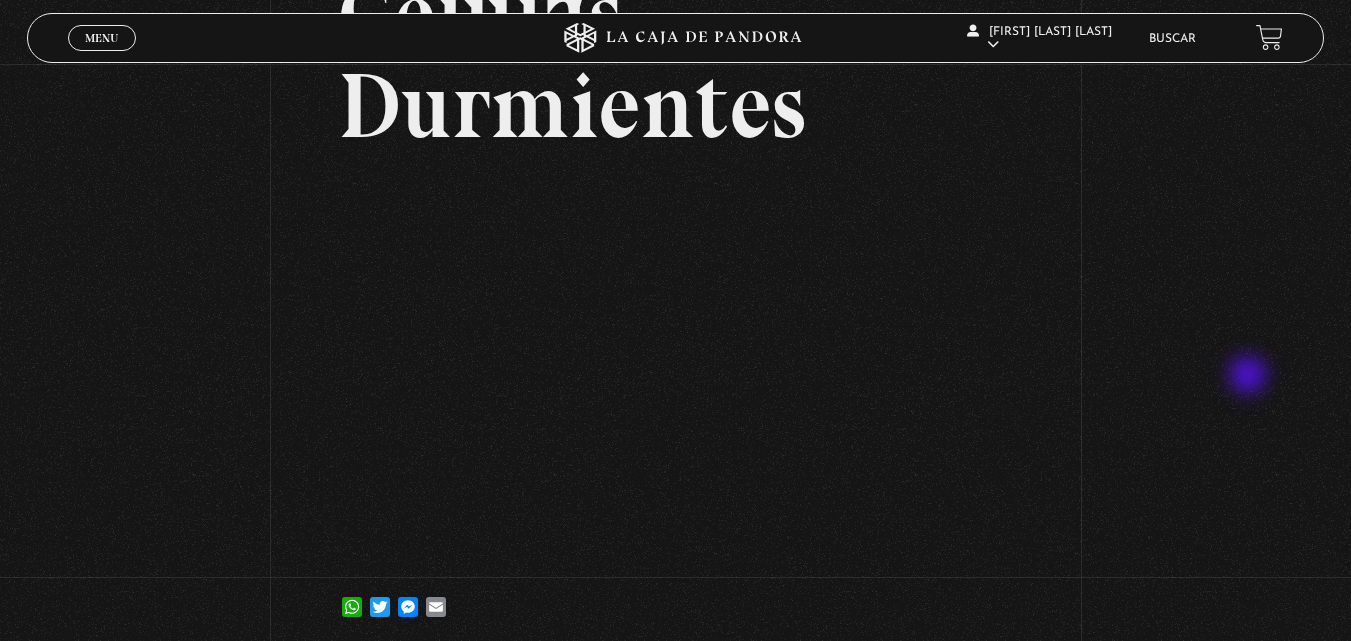 click on "Volver
[DATE]
Células Durmientes
WhatsApp Twitter Messenger Email" at bounding box center [675, 258] 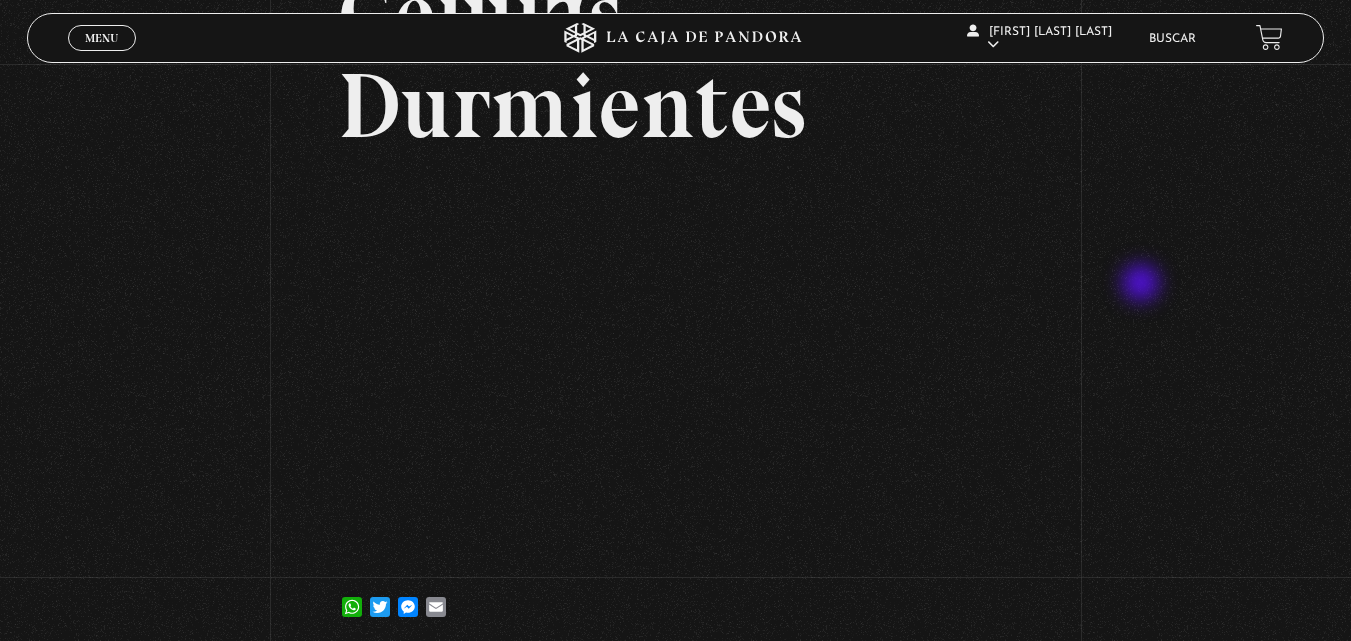 click on "Volver
[DATE]
Células Durmientes
WhatsApp Twitter Messenger Email" at bounding box center [675, 258] 